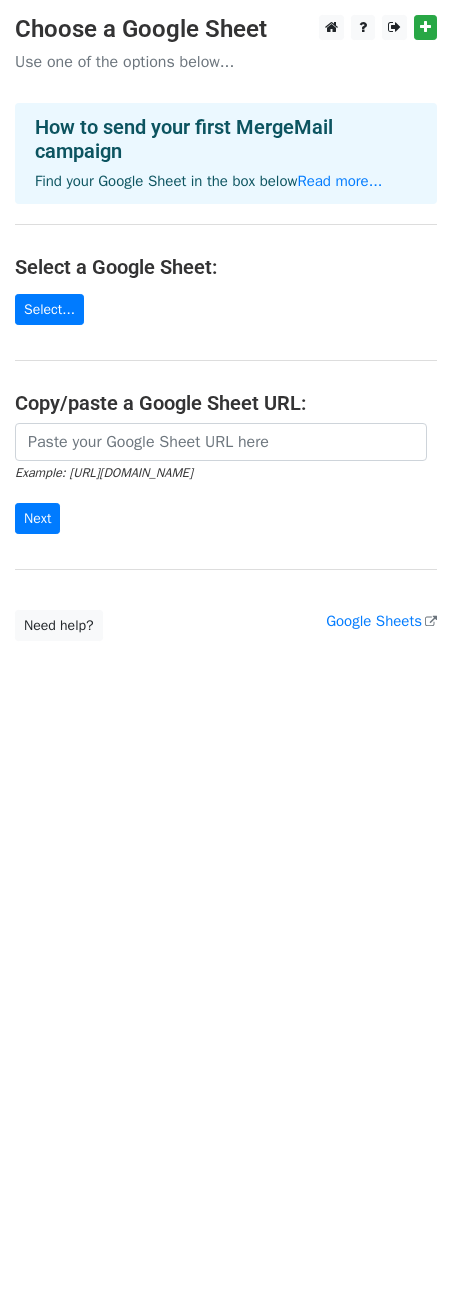 scroll, scrollTop: 0, scrollLeft: 0, axis: both 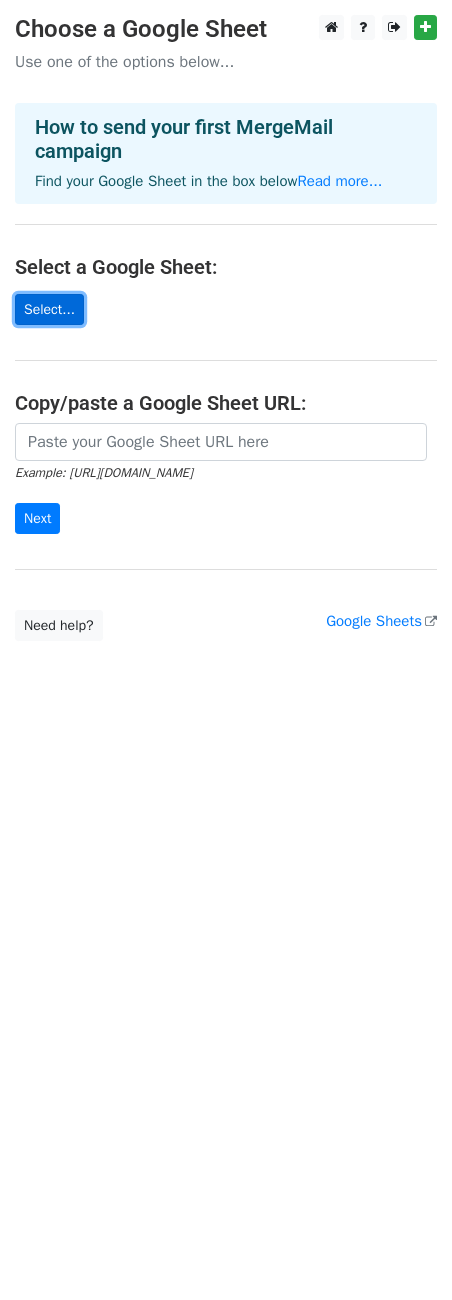 click on "Select..." at bounding box center [49, 309] 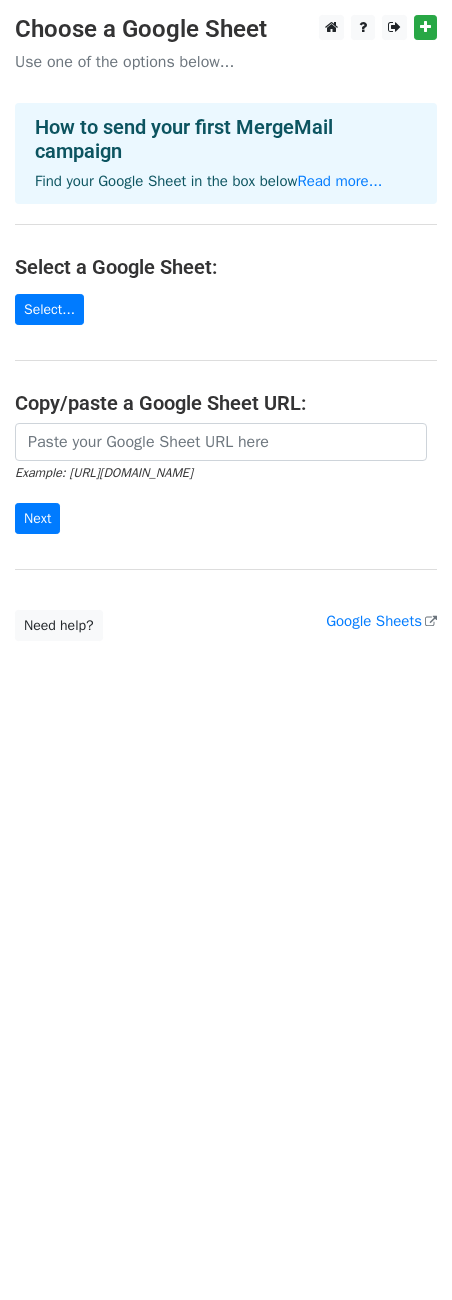 click on "Choose a Google Sheet
Use one of the options below...
How to send your first MergeMail campaign
Find your Google Sheet in the box below  Read more...
Select a Google Sheet:
Select...
Copy/paste a Google Sheet URL:
Example:
https://docs.google.com/spreadsheets/d/abc/edit
Next
Google Sheets
Need help?
Help
×
Why do I need to copy/paste a Google Sheet URL?
Normally, MergeMail would show you a list of your Google Sheets to choose from, but because you didn't allow MergeMail access to your Google Drive, it cannot show you a list of your Google Sheets. You can read more about permissions in our  support pages .
If you'd like to see a list of your Google Sheets, you'll need to  sign out of MergeMail  and then sign back in and allow access to your Google Drive.
Are your recipients in a CSV or Excel file?
Import your CSV or Excel file into a Google Sheet  then try again.
," at bounding box center [226, 368] 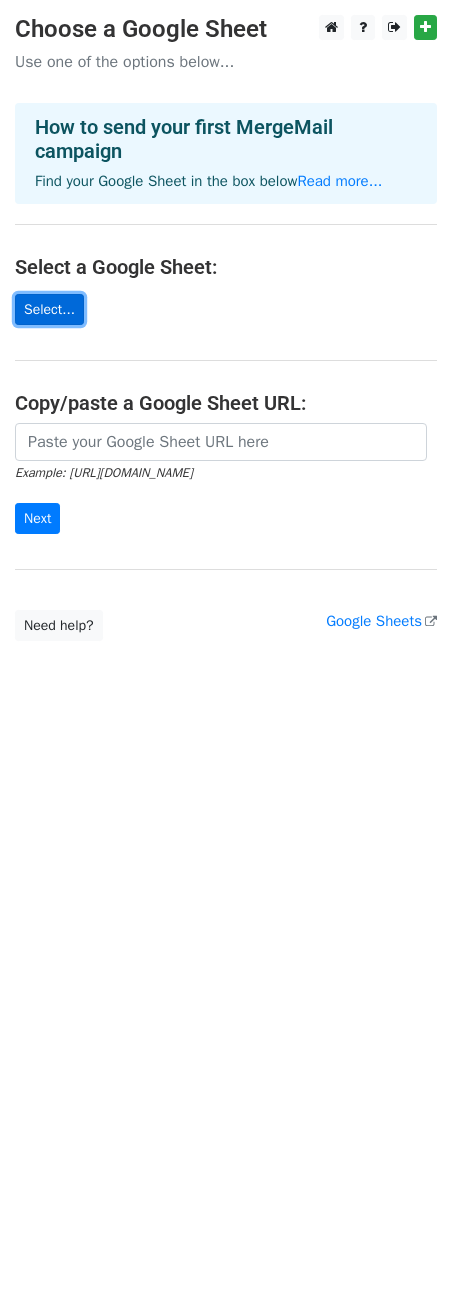 click on "Select..." at bounding box center (49, 309) 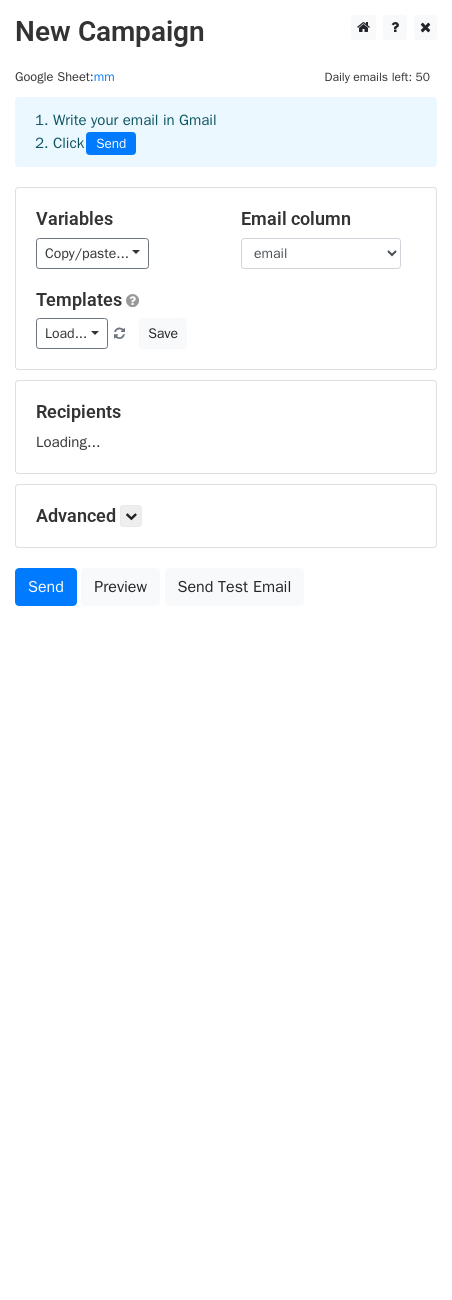 scroll, scrollTop: 0, scrollLeft: 0, axis: both 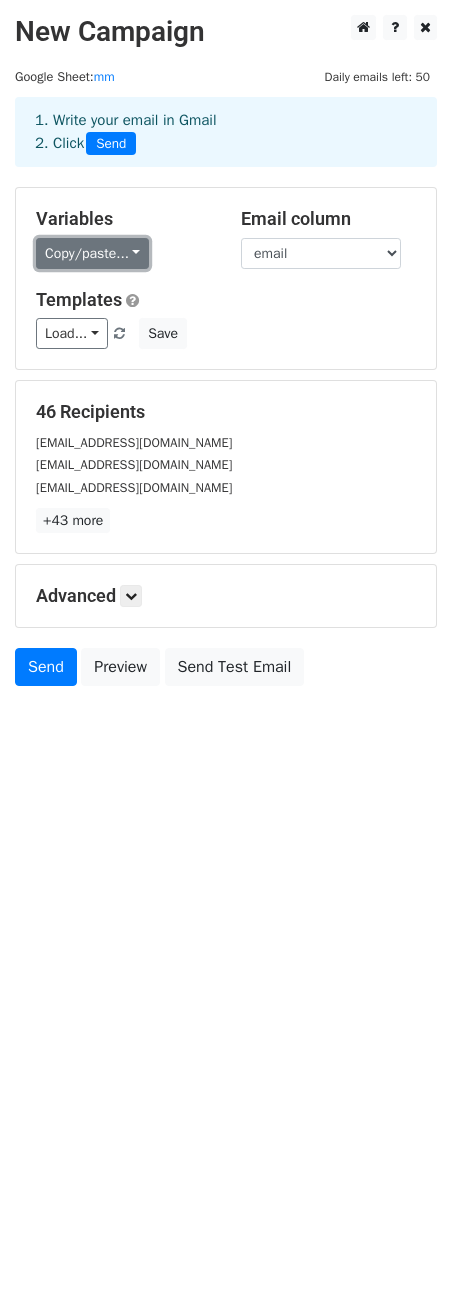 click on "Copy/paste..." at bounding box center [92, 253] 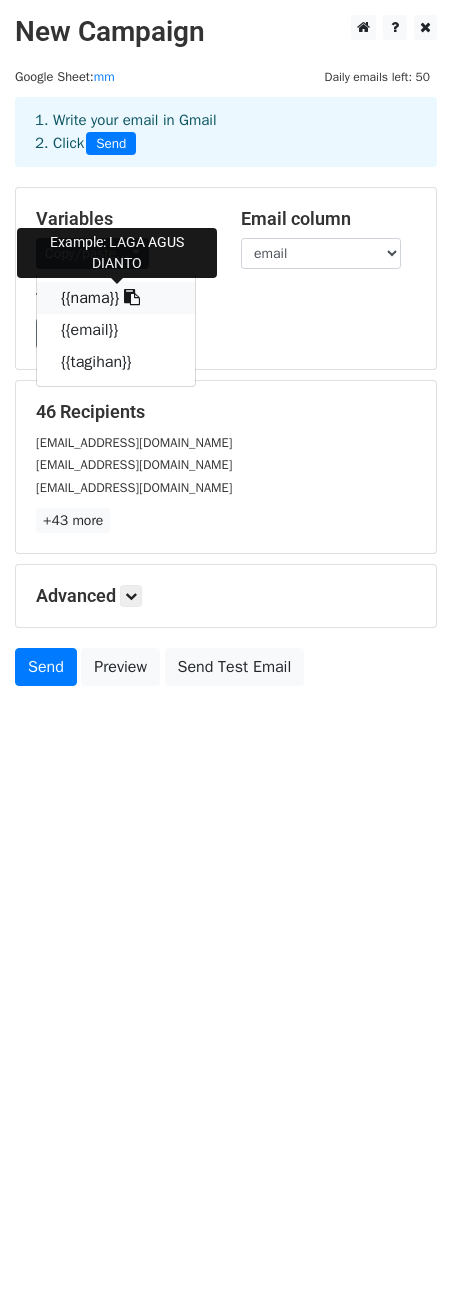 click at bounding box center [132, 297] 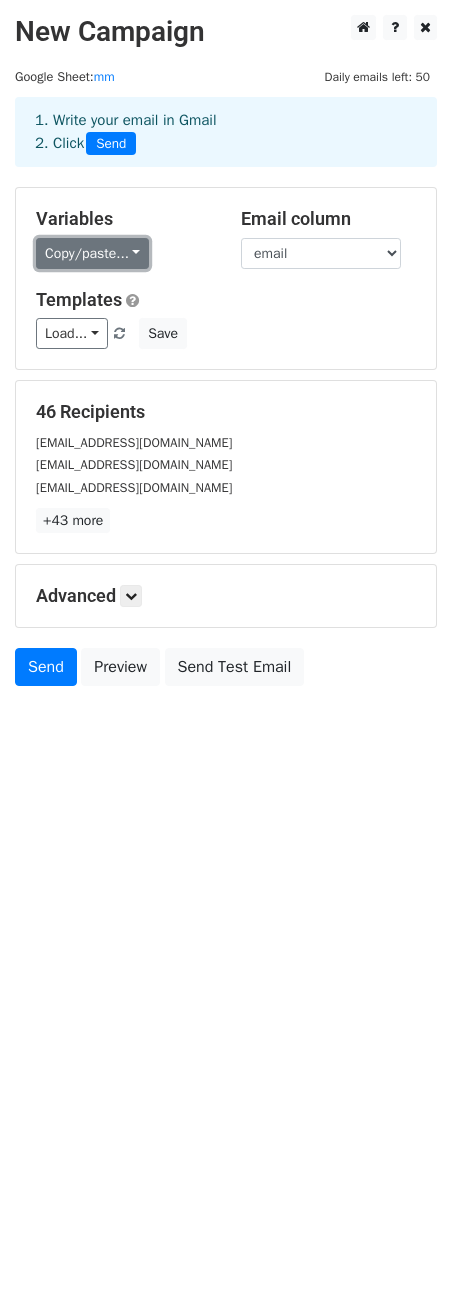click on "Copy/paste..." at bounding box center [92, 253] 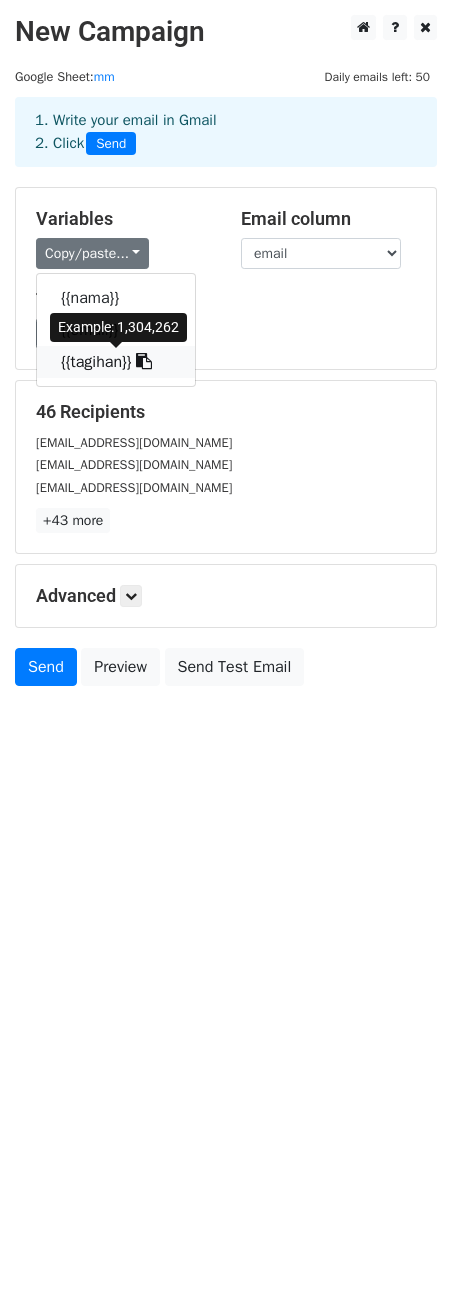 click at bounding box center [144, 361] 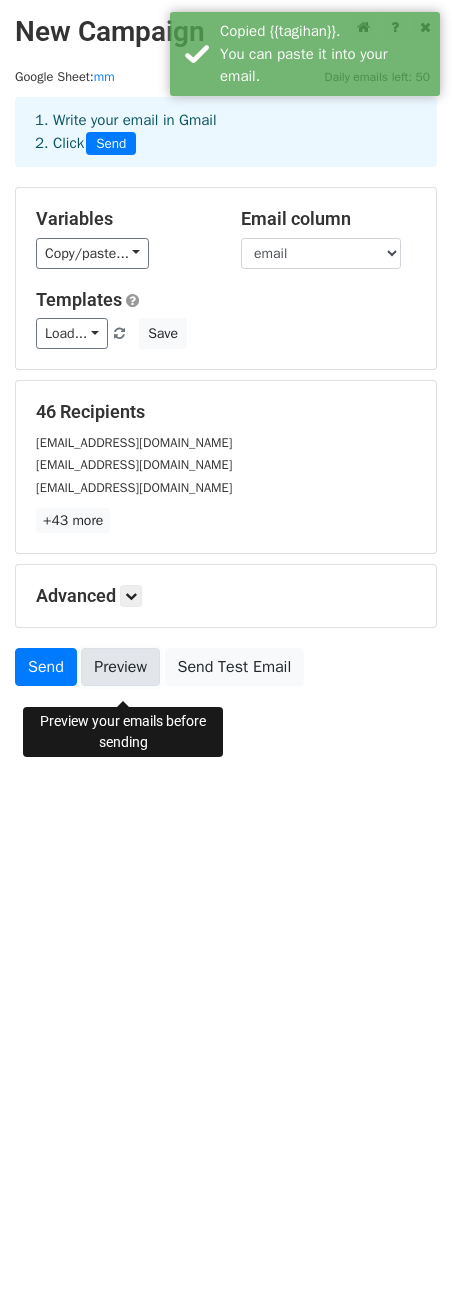 click on "Preview" at bounding box center (120, 667) 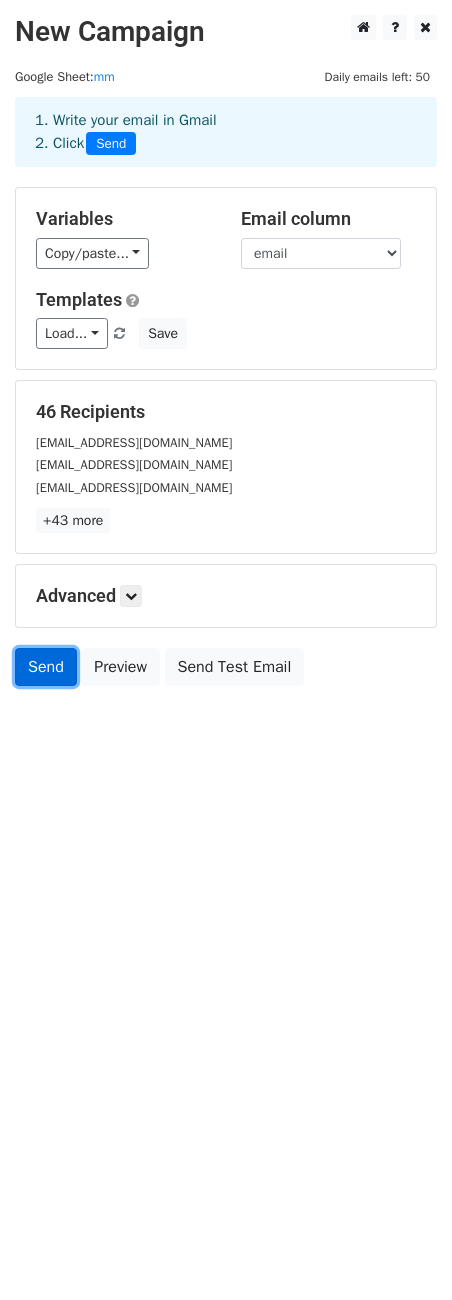 click on "Send" at bounding box center [46, 667] 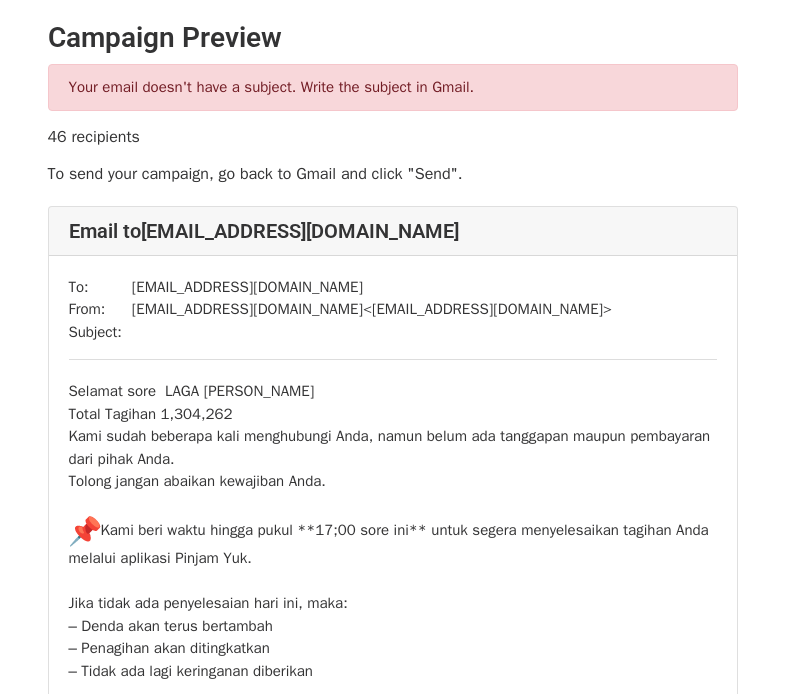 scroll, scrollTop: 0, scrollLeft: 0, axis: both 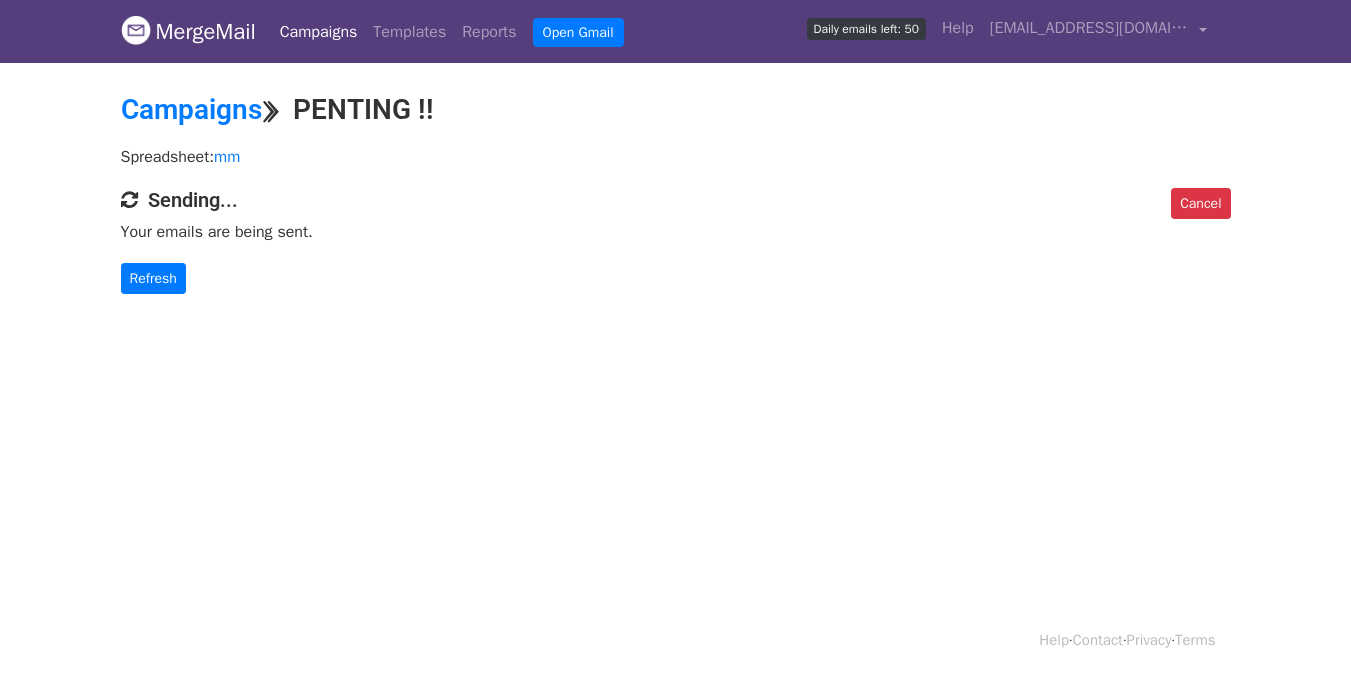 click on "Refresh" at bounding box center (153, 278) 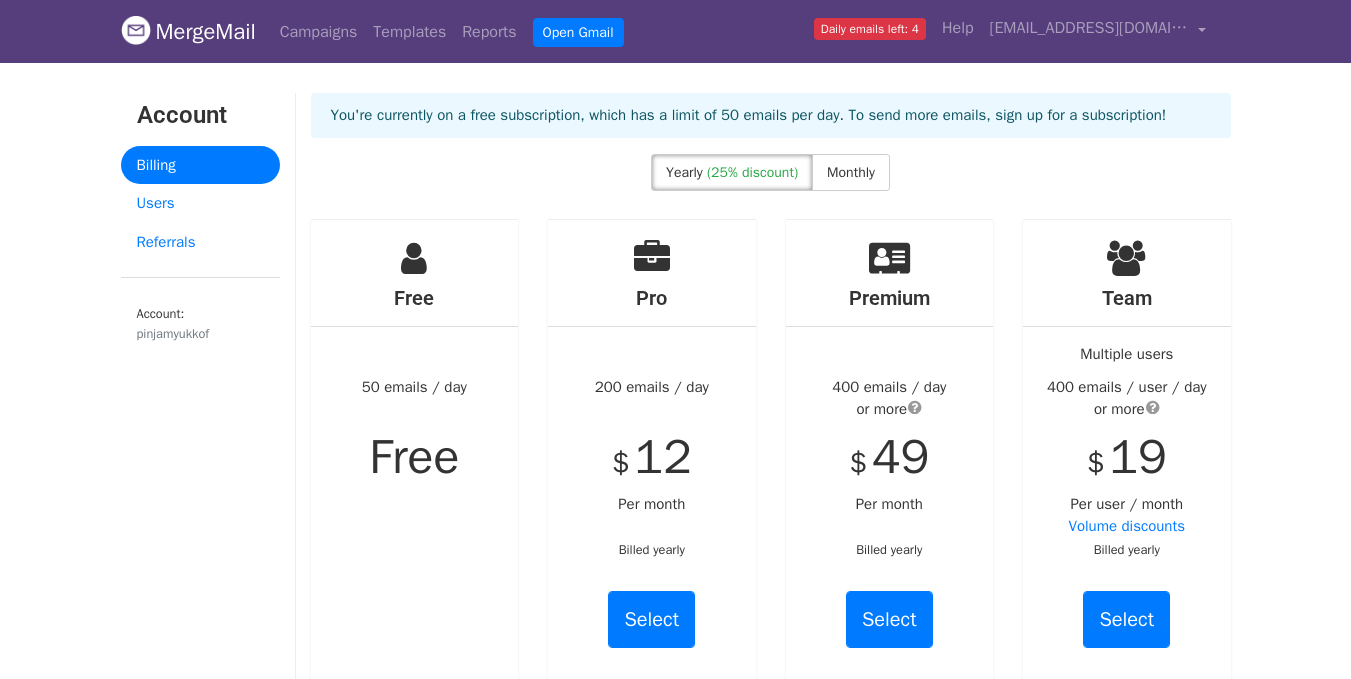 scroll, scrollTop: 0, scrollLeft: 0, axis: both 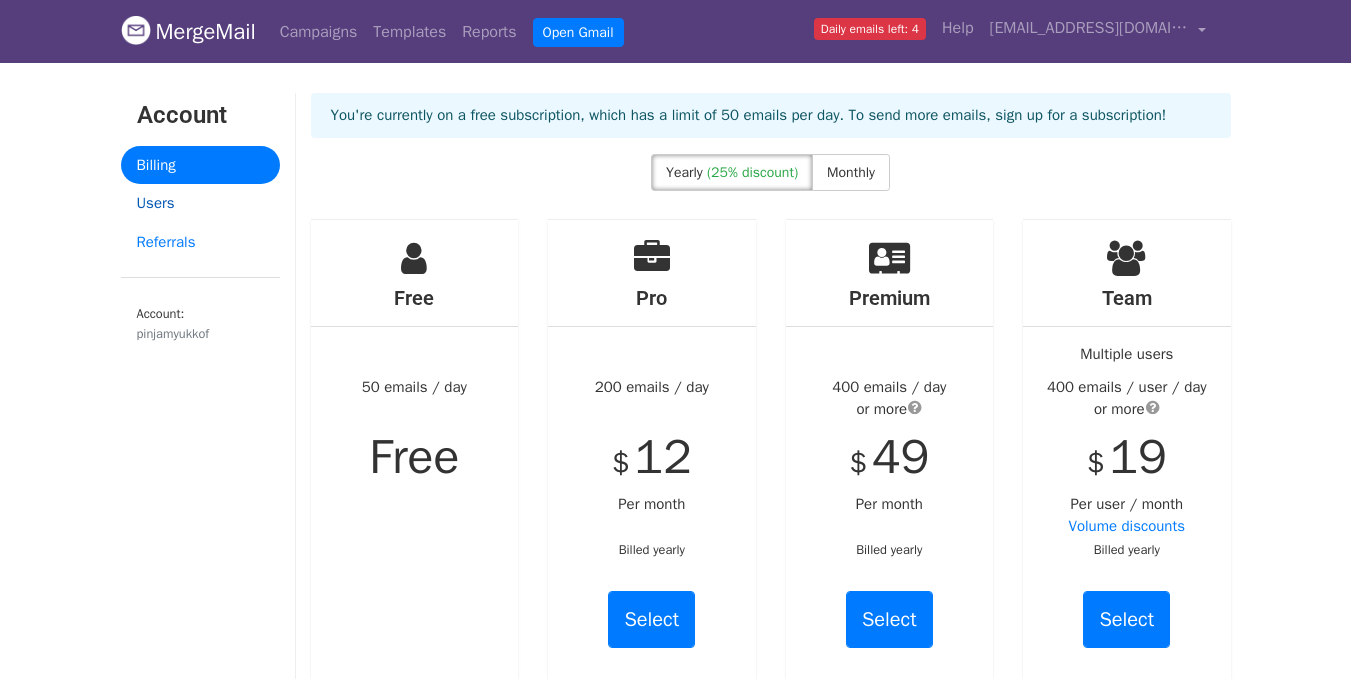 click on "Users" at bounding box center [200, 203] 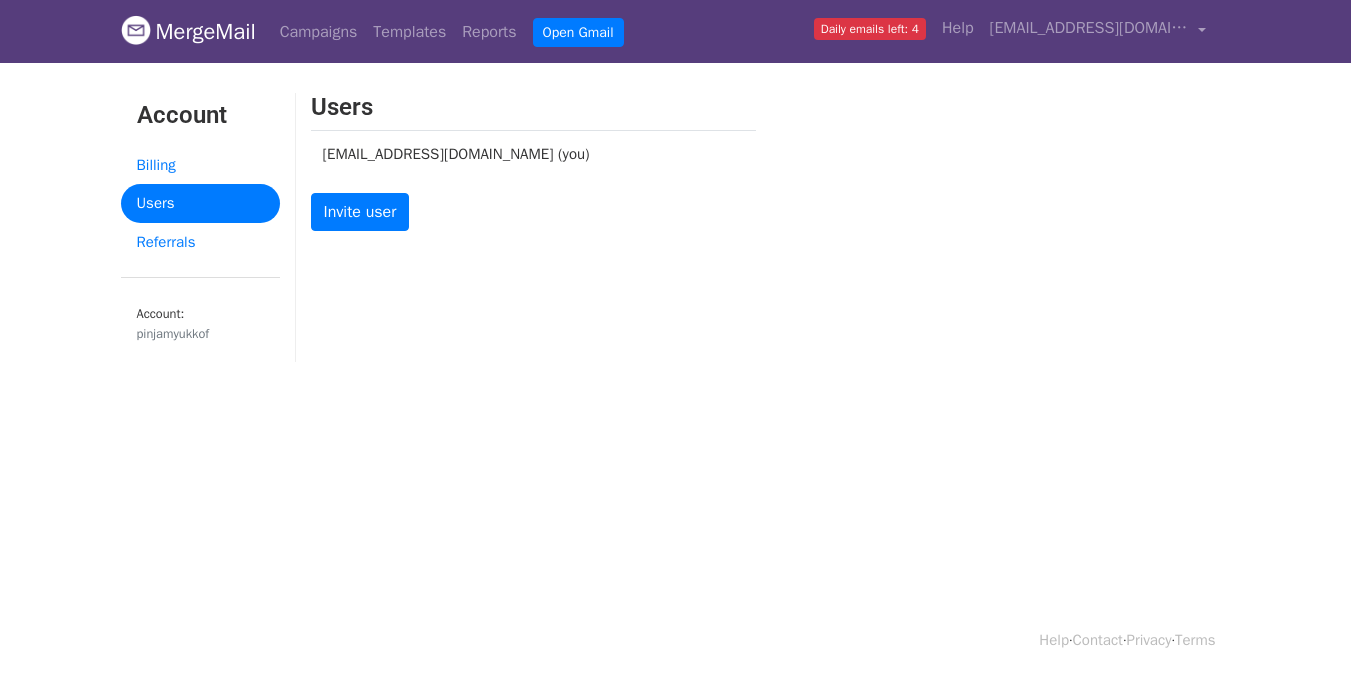 scroll, scrollTop: 0, scrollLeft: 0, axis: both 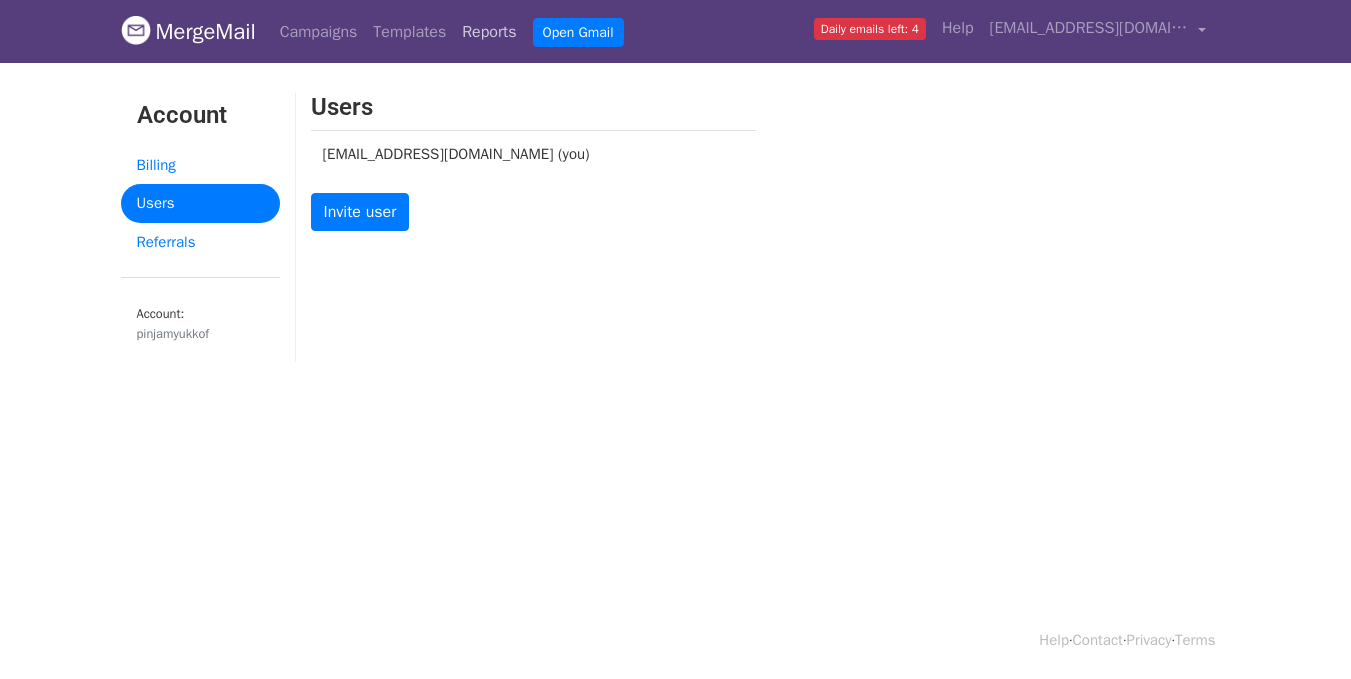 click on "Reports" at bounding box center [489, 32] 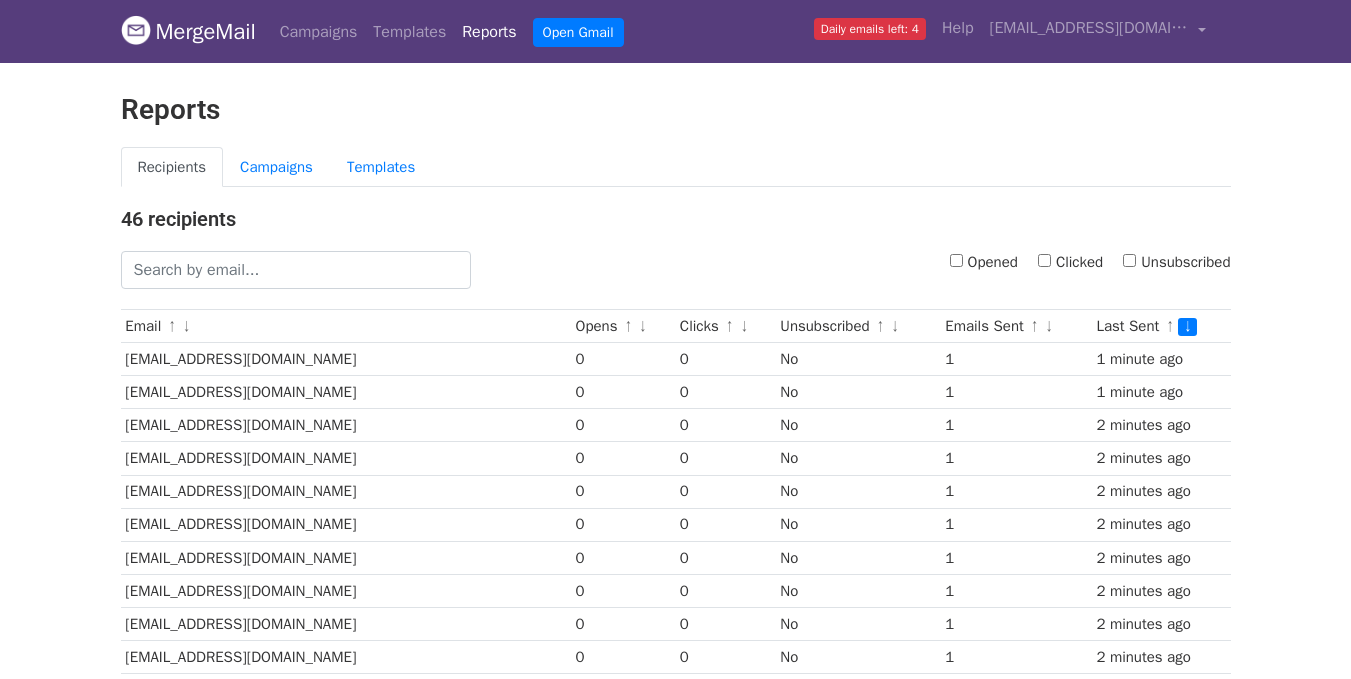 scroll, scrollTop: 0, scrollLeft: 0, axis: both 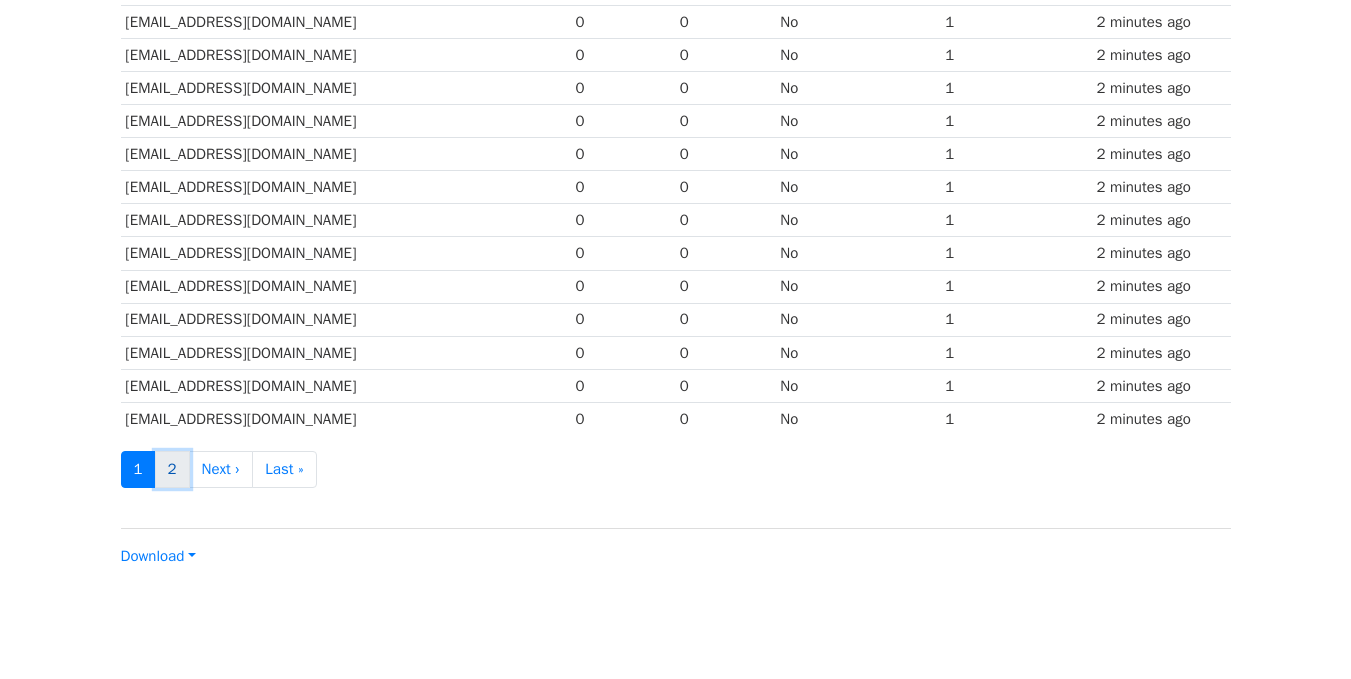 click on "2" at bounding box center [172, 469] 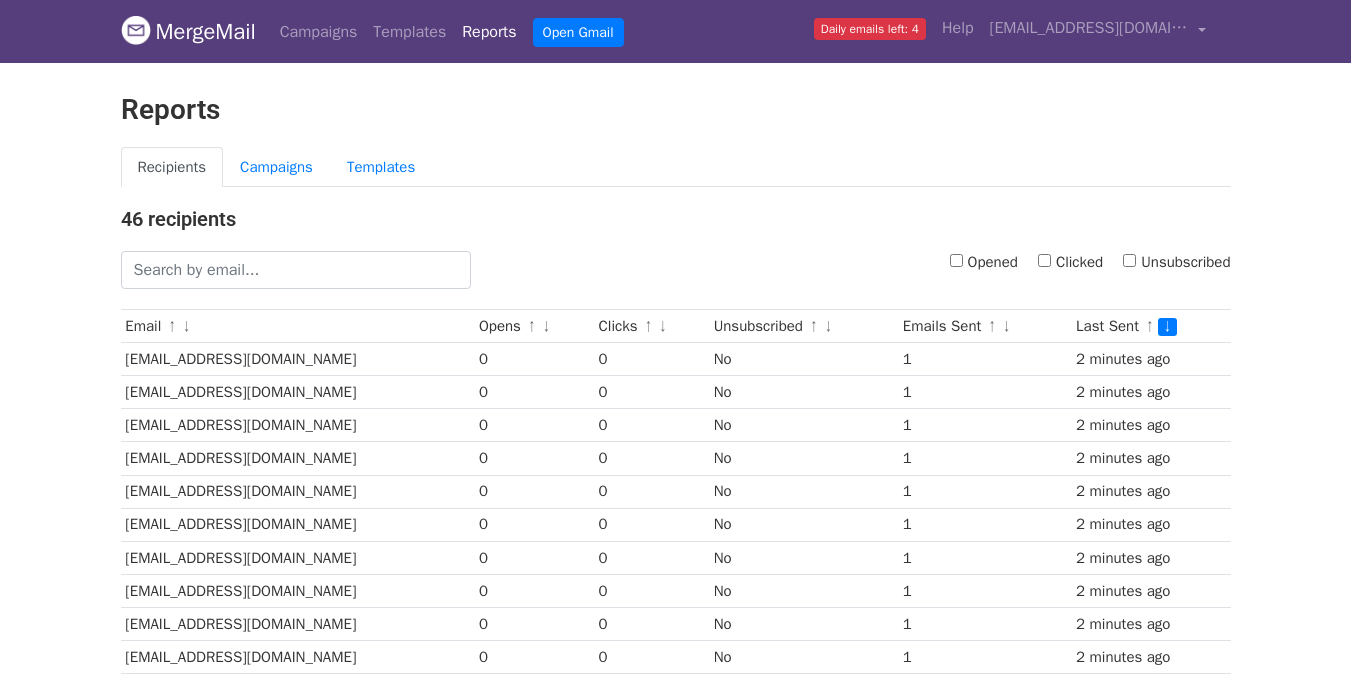 scroll, scrollTop: 0, scrollLeft: 0, axis: both 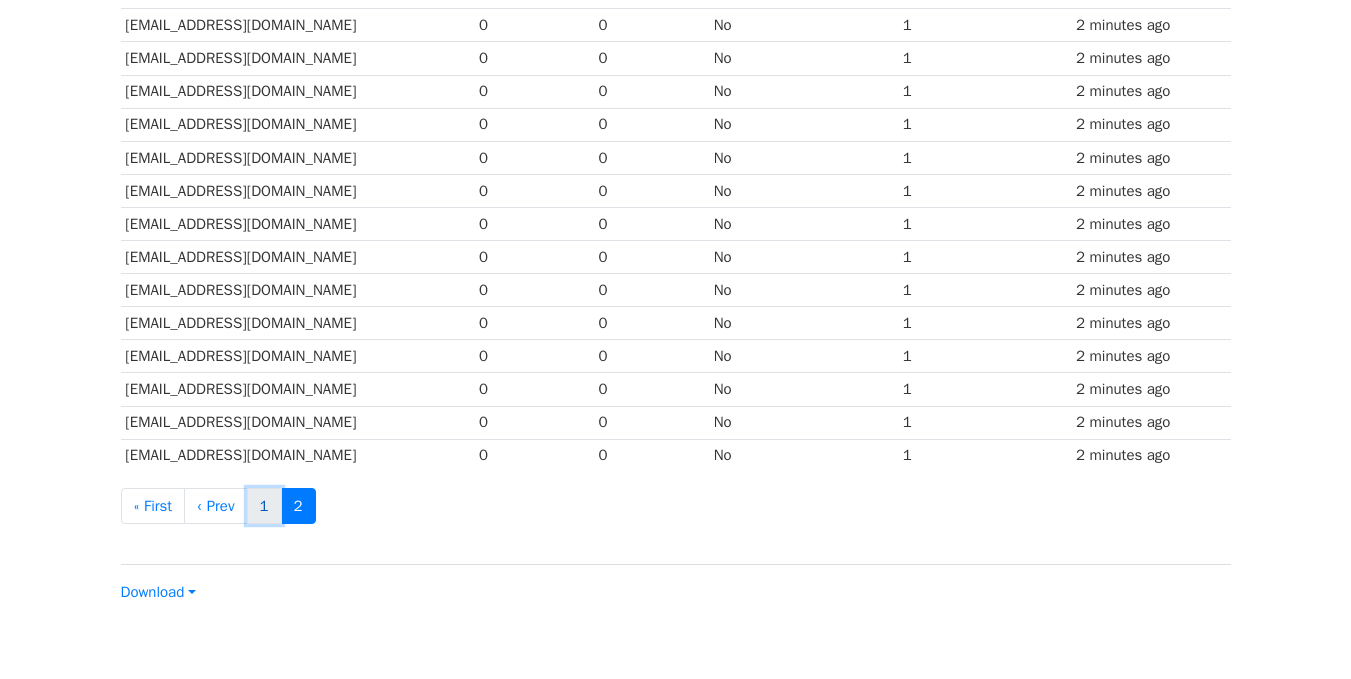 click on "1" at bounding box center [264, 506] 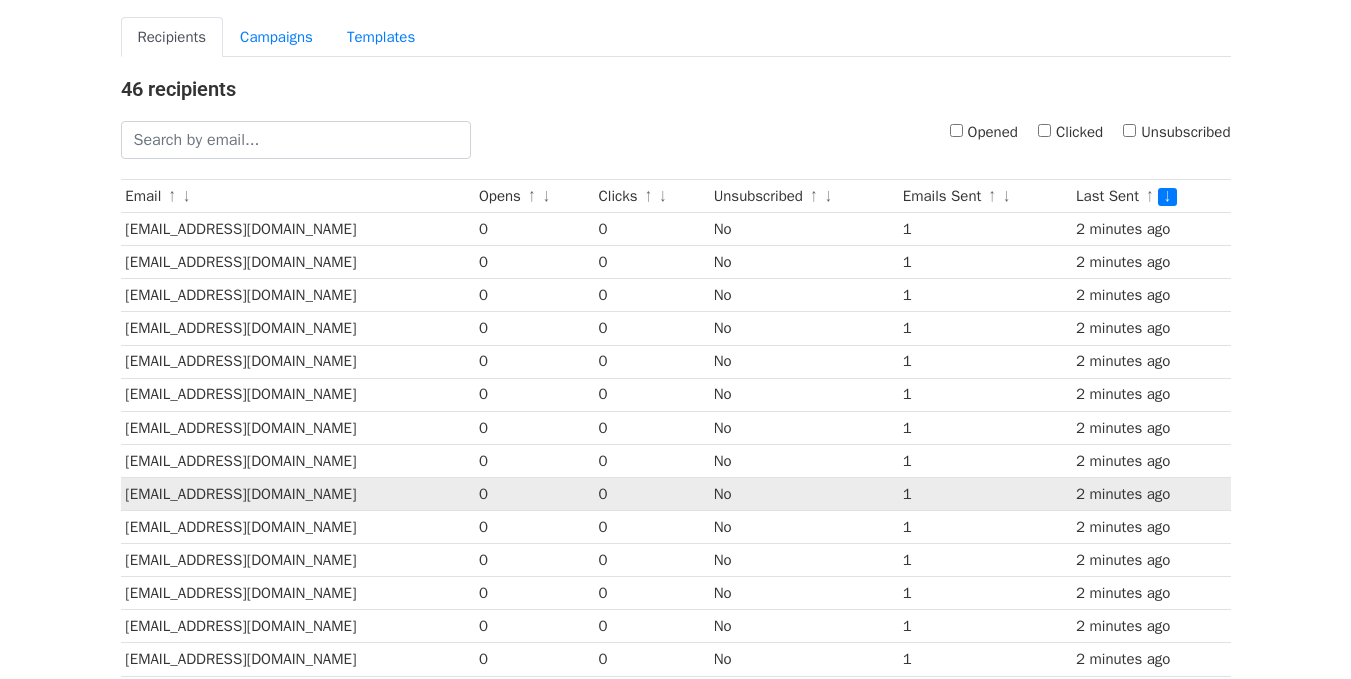 scroll, scrollTop: 0, scrollLeft: 0, axis: both 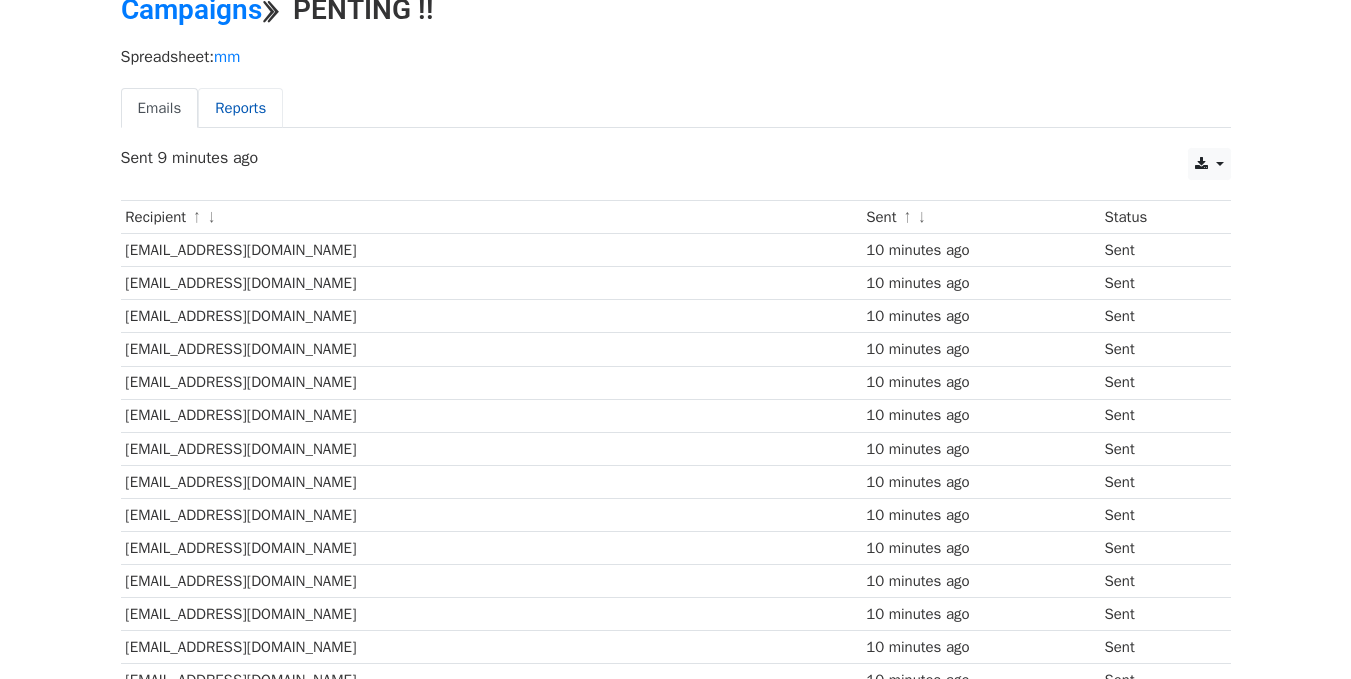 click on "Reports" at bounding box center (240, 108) 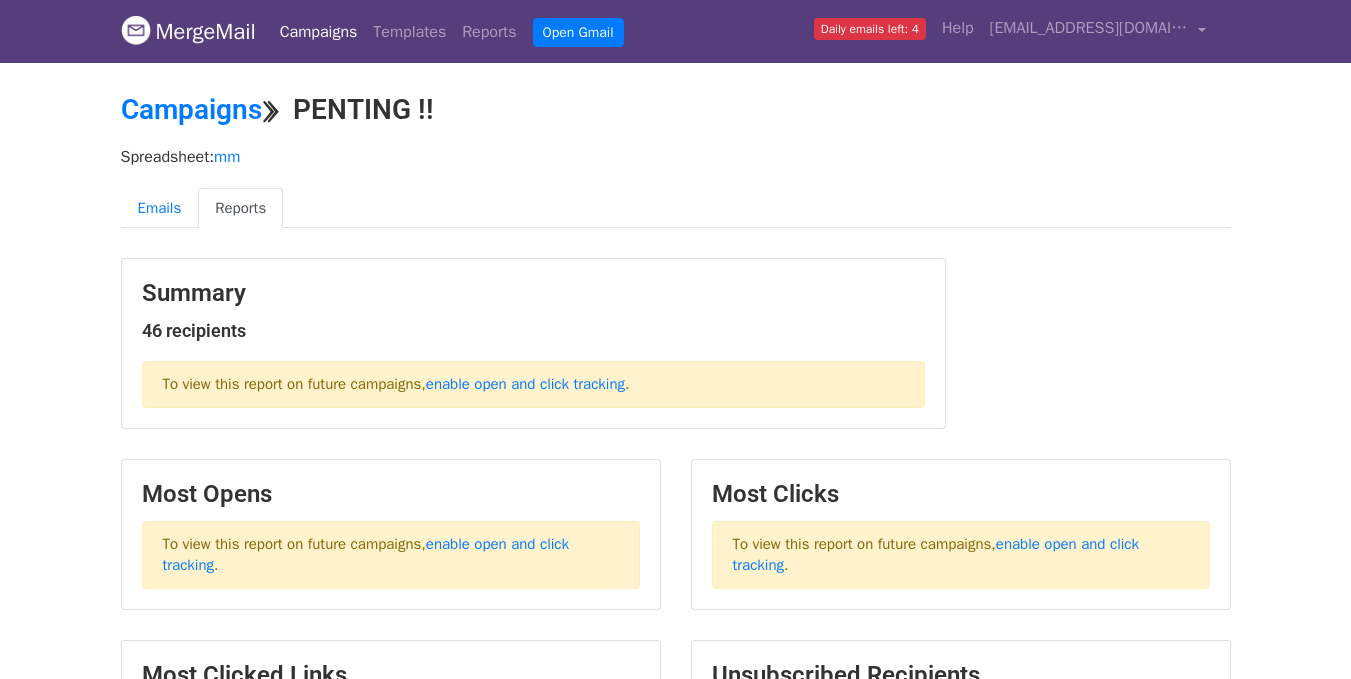 scroll, scrollTop: 0, scrollLeft: 0, axis: both 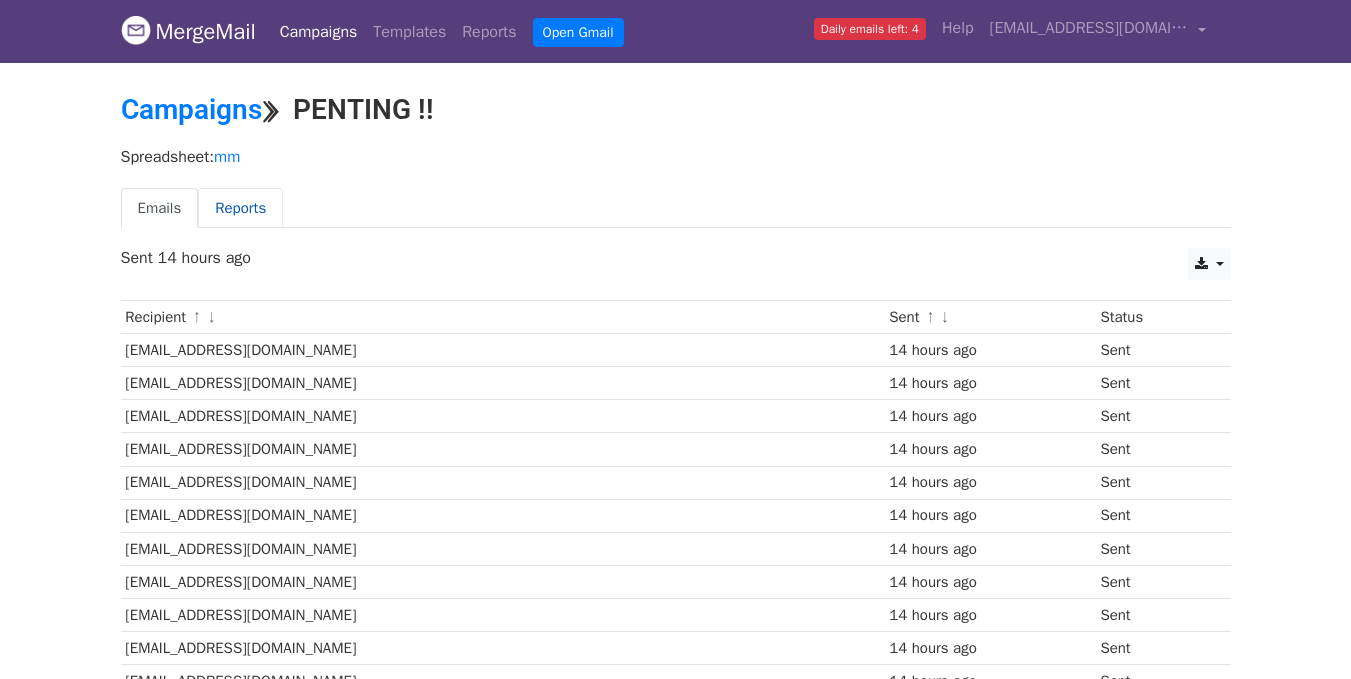 click on "Reports" at bounding box center (240, 208) 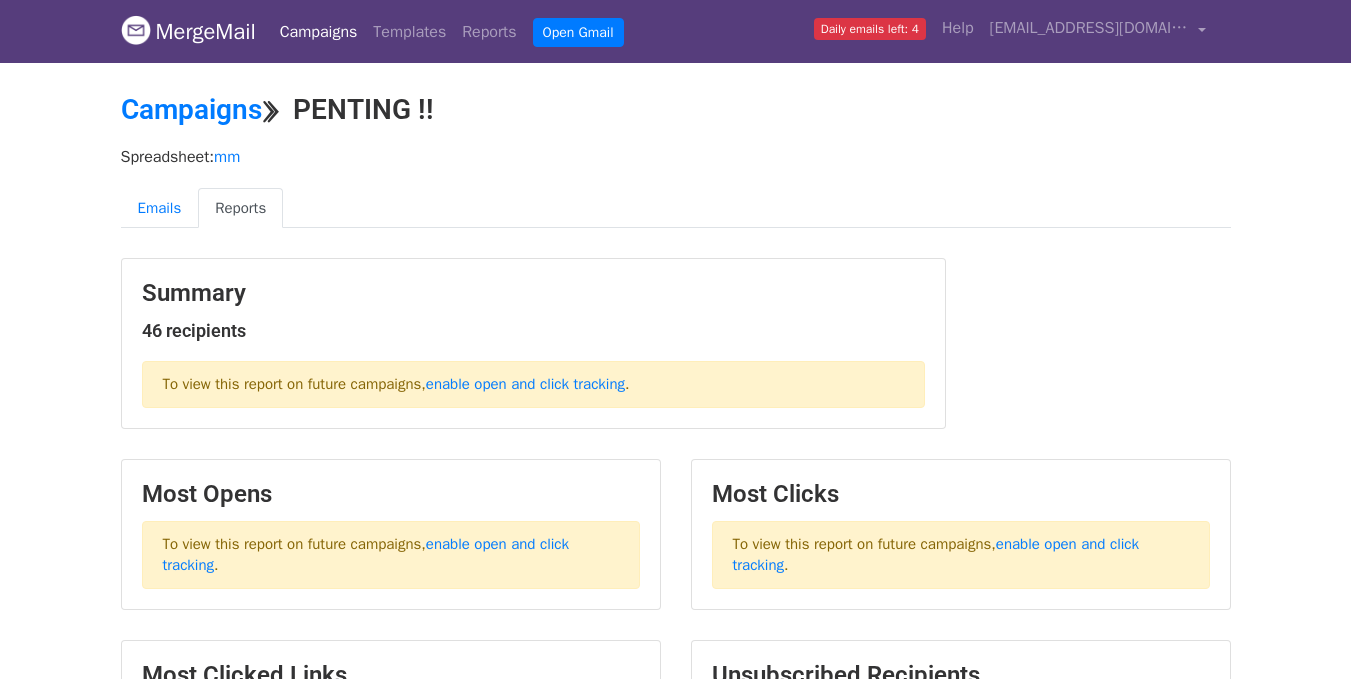 scroll, scrollTop: 0, scrollLeft: 0, axis: both 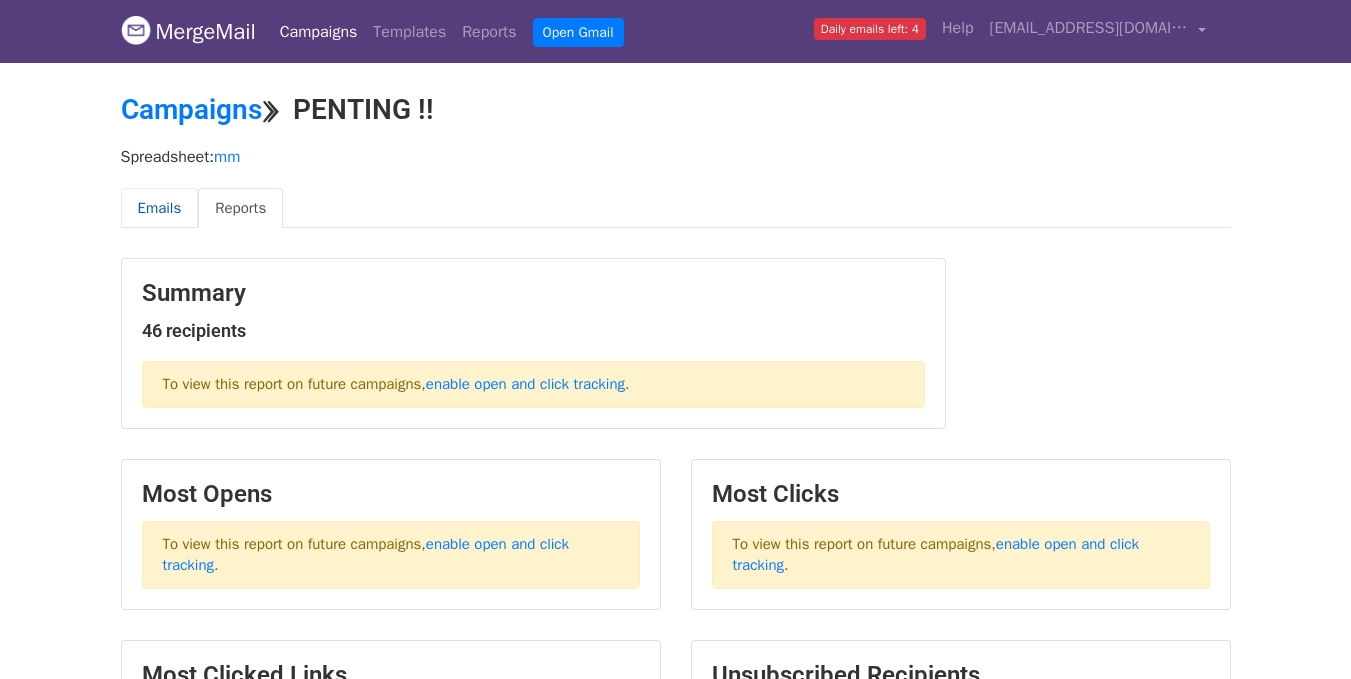 click on "Emails" at bounding box center [160, 208] 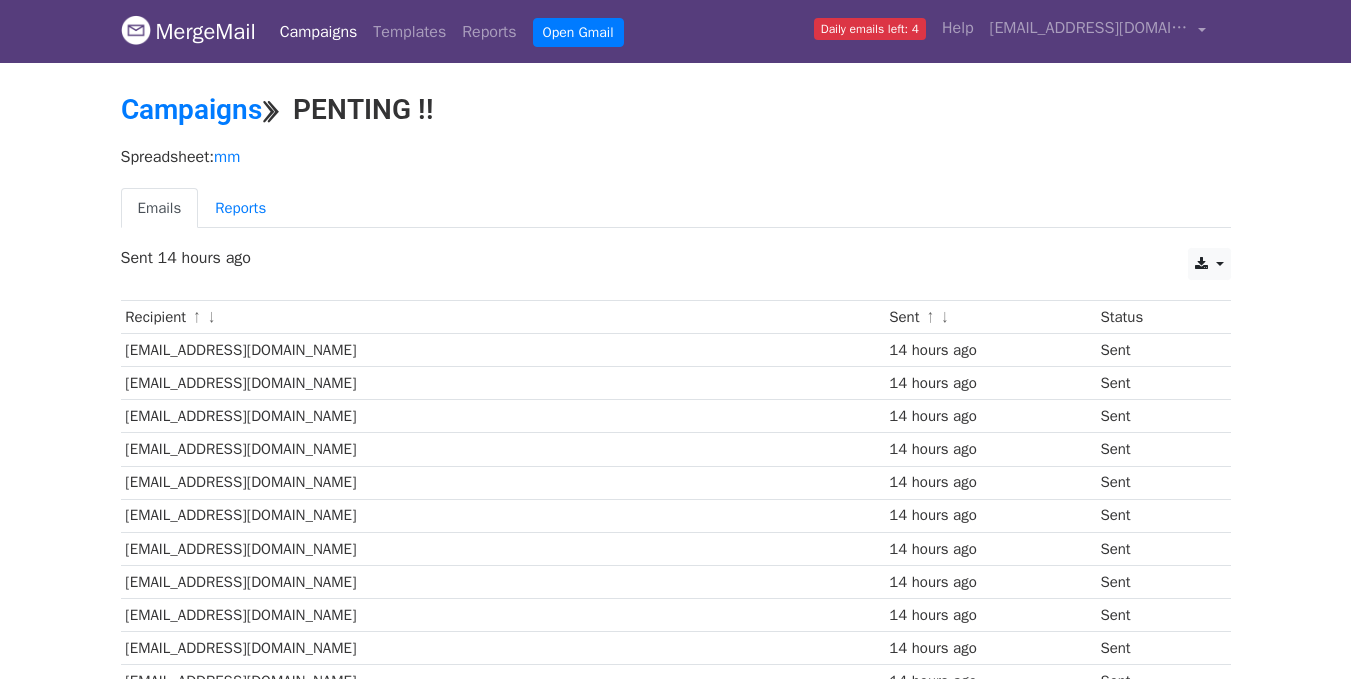 scroll, scrollTop: 0, scrollLeft: 0, axis: both 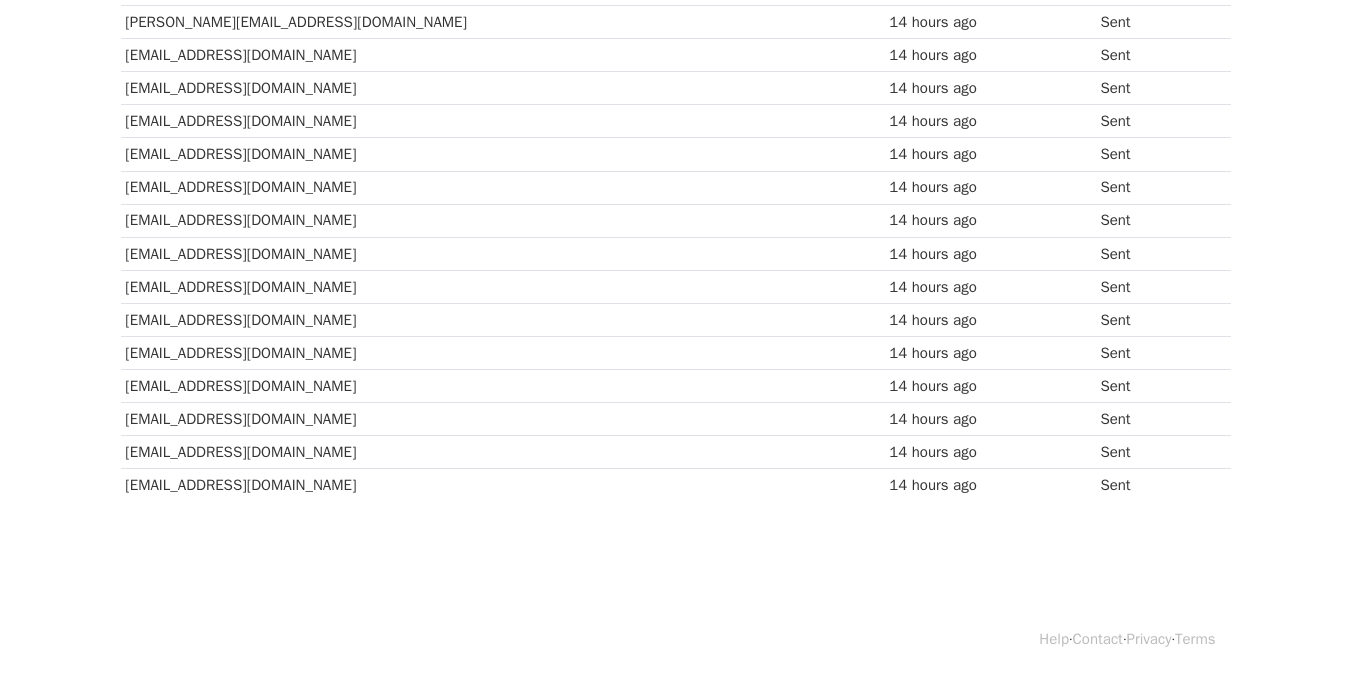 click on "14 hours ago" at bounding box center (989, 419) 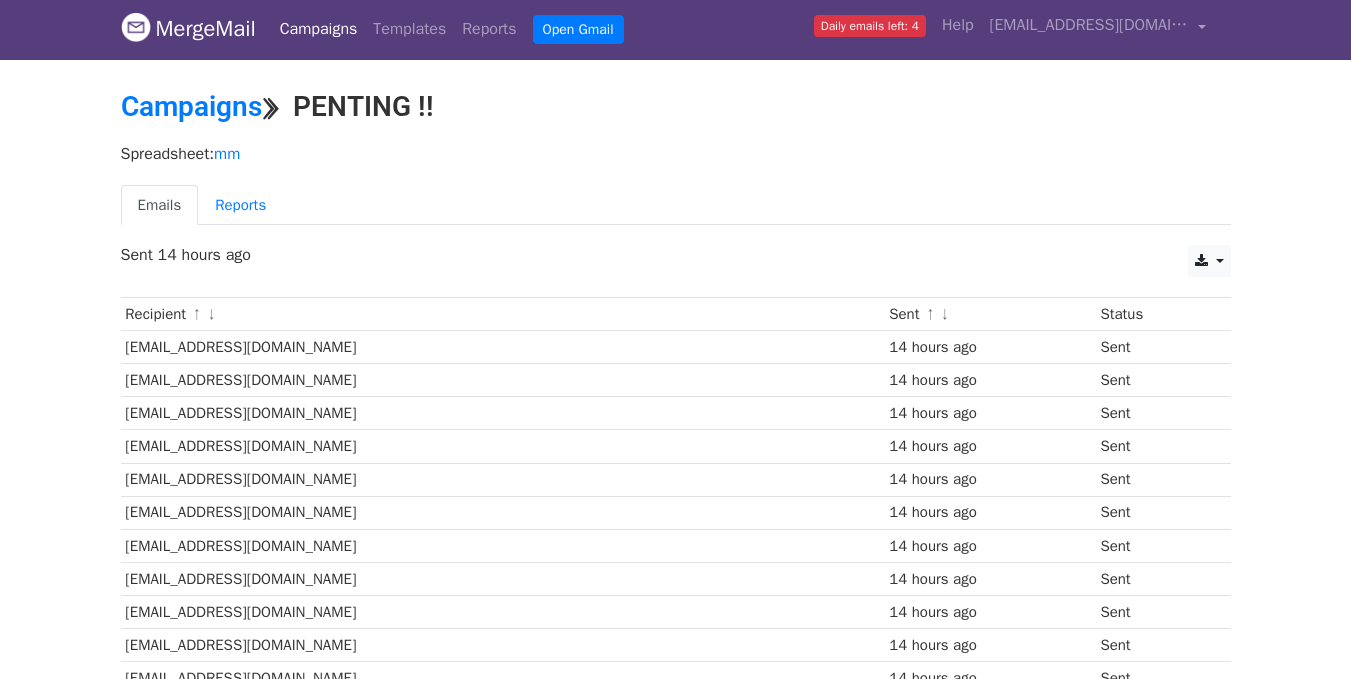 scroll, scrollTop: 0, scrollLeft: 0, axis: both 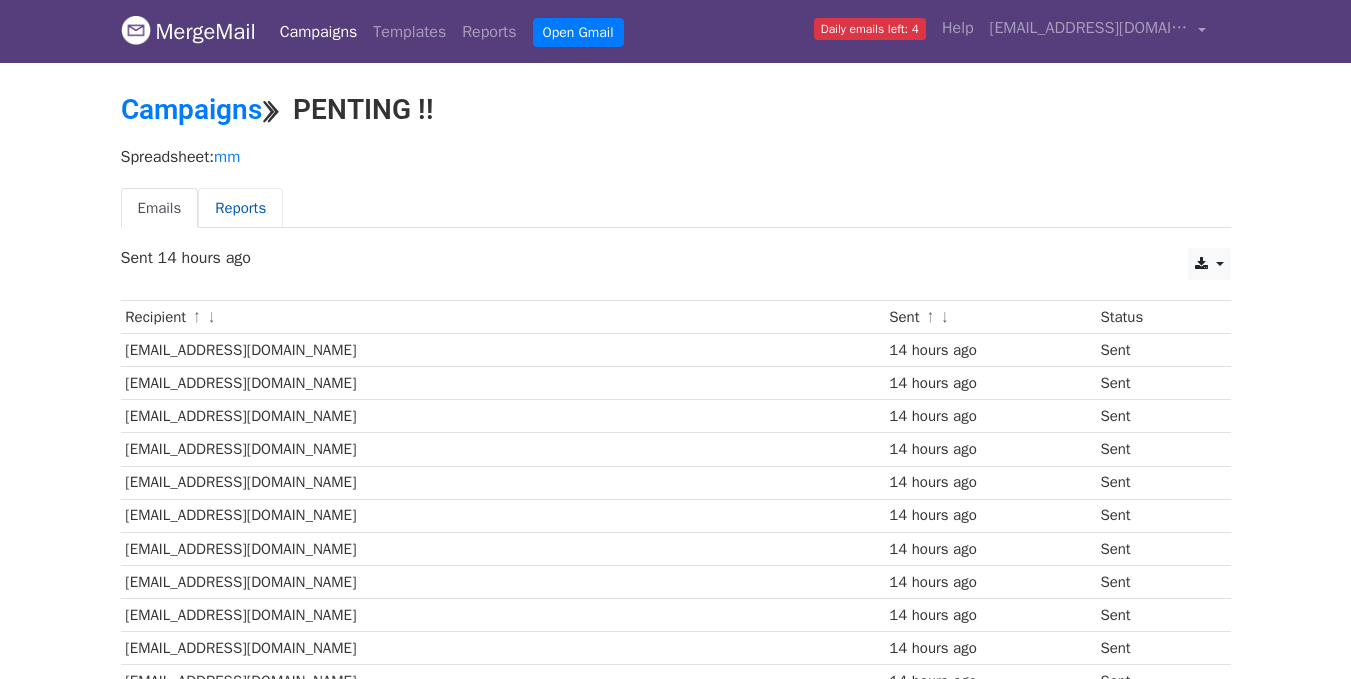 click on "Reports" at bounding box center (240, 208) 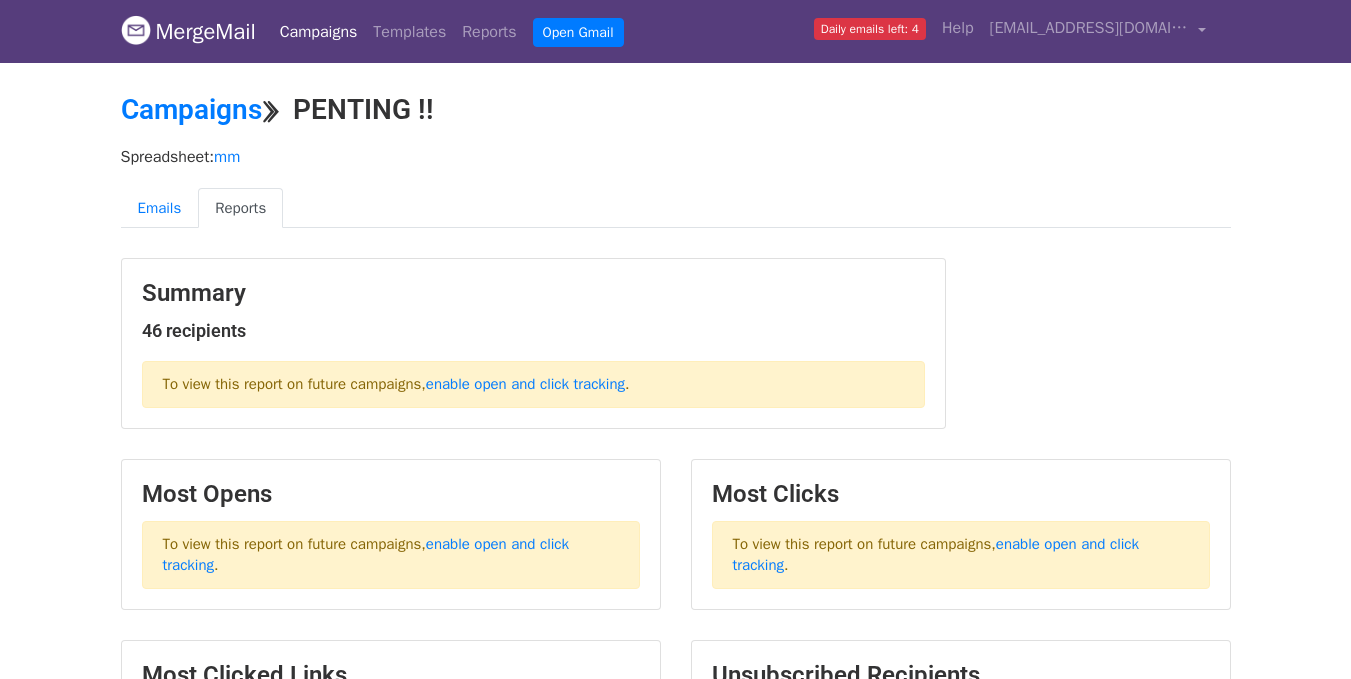 scroll, scrollTop: 0, scrollLeft: 0, axis: both 